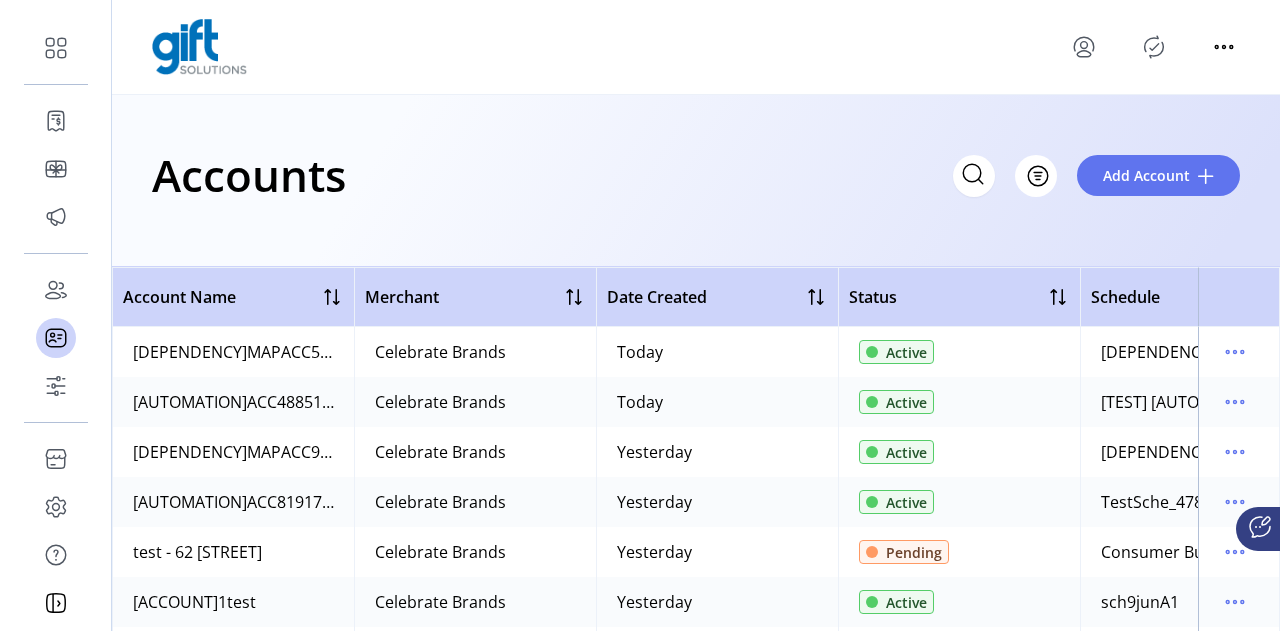 scroll, scrollTop: 0, scrollLeft: 0, axis: both 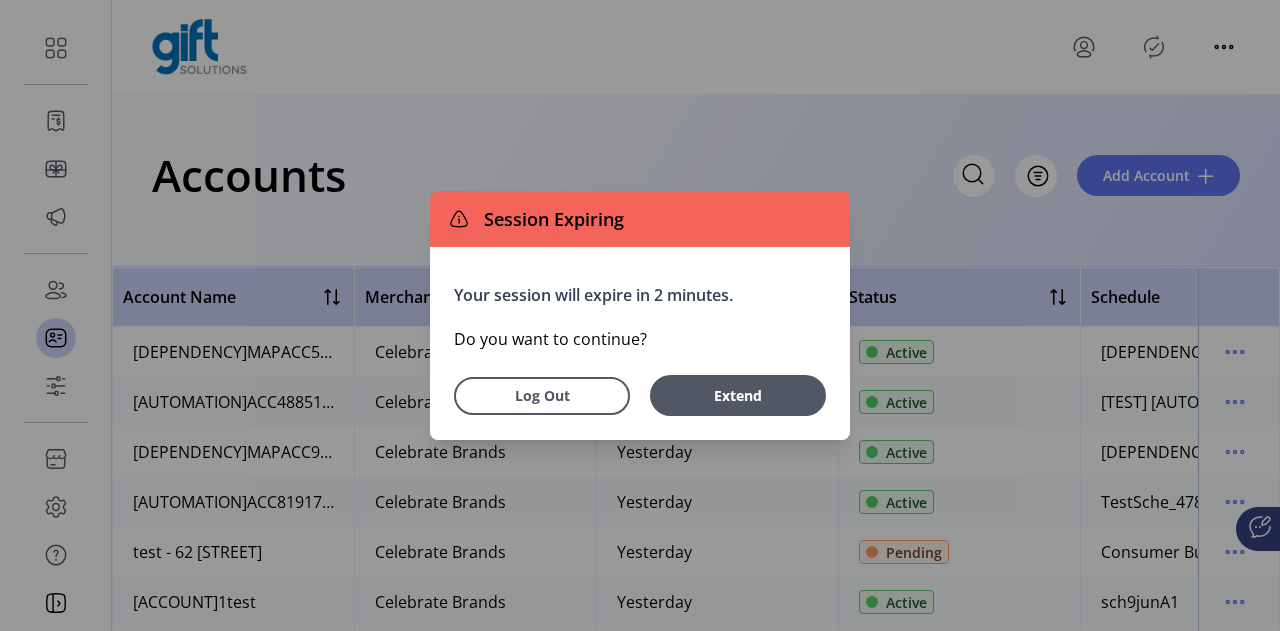 type 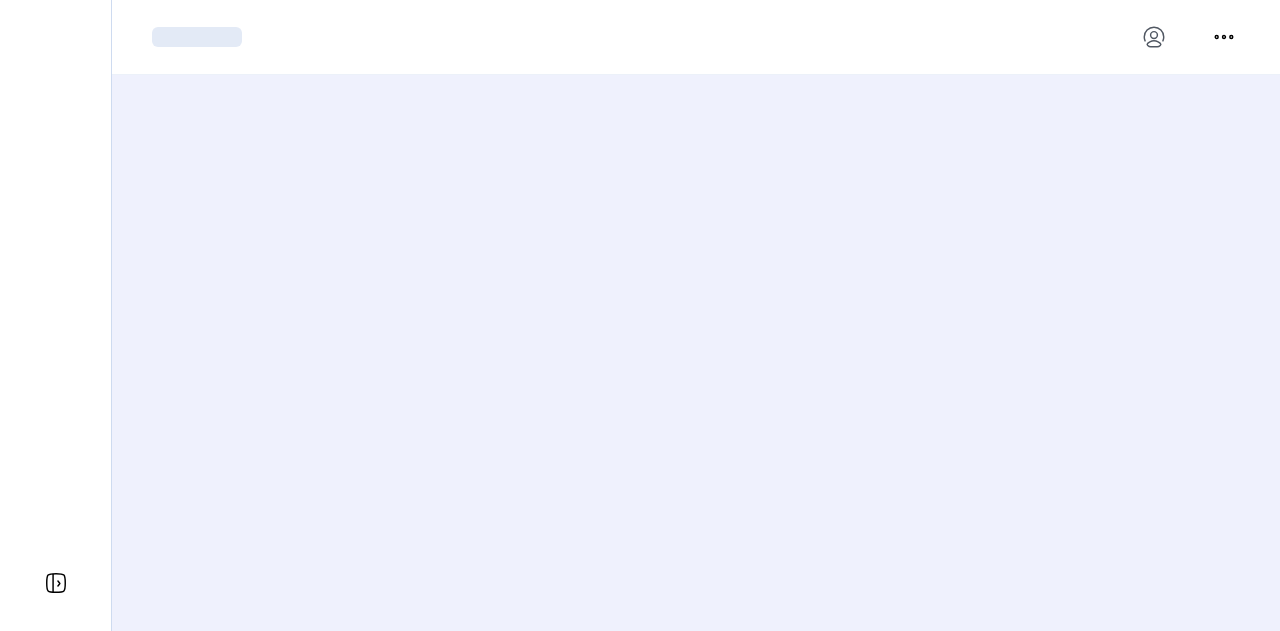 scroll, scrollTop: 0, scrollLeft: 0, axis: both 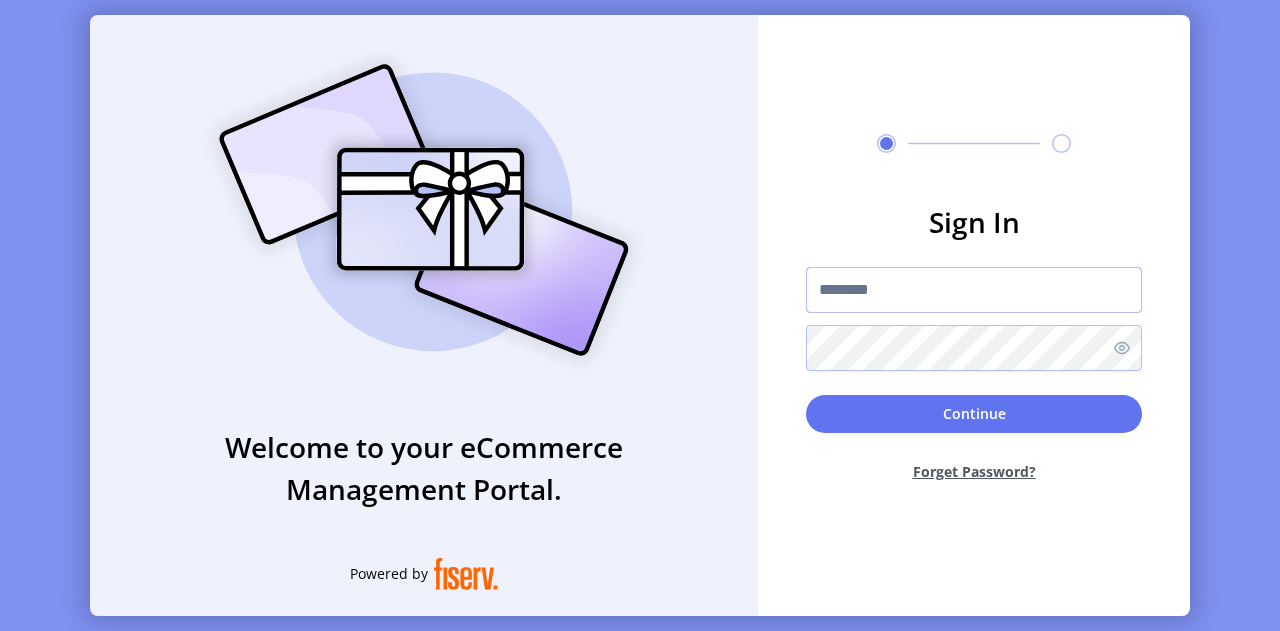 click at bounding box center (974, 290) 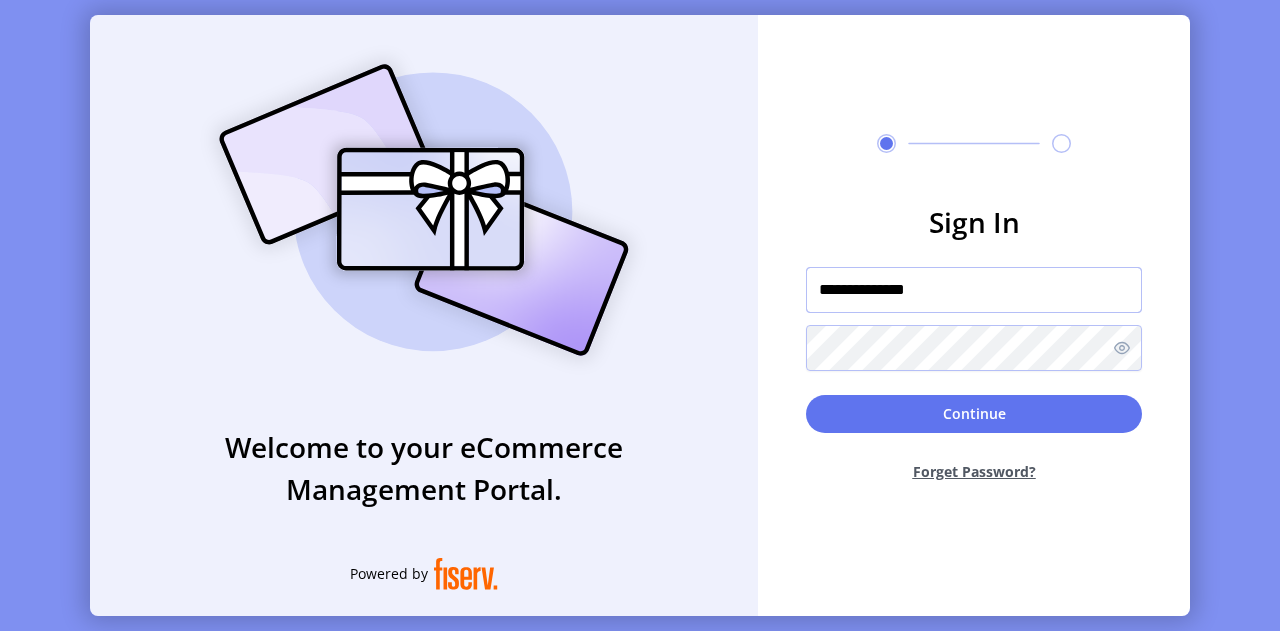 type on "**********" 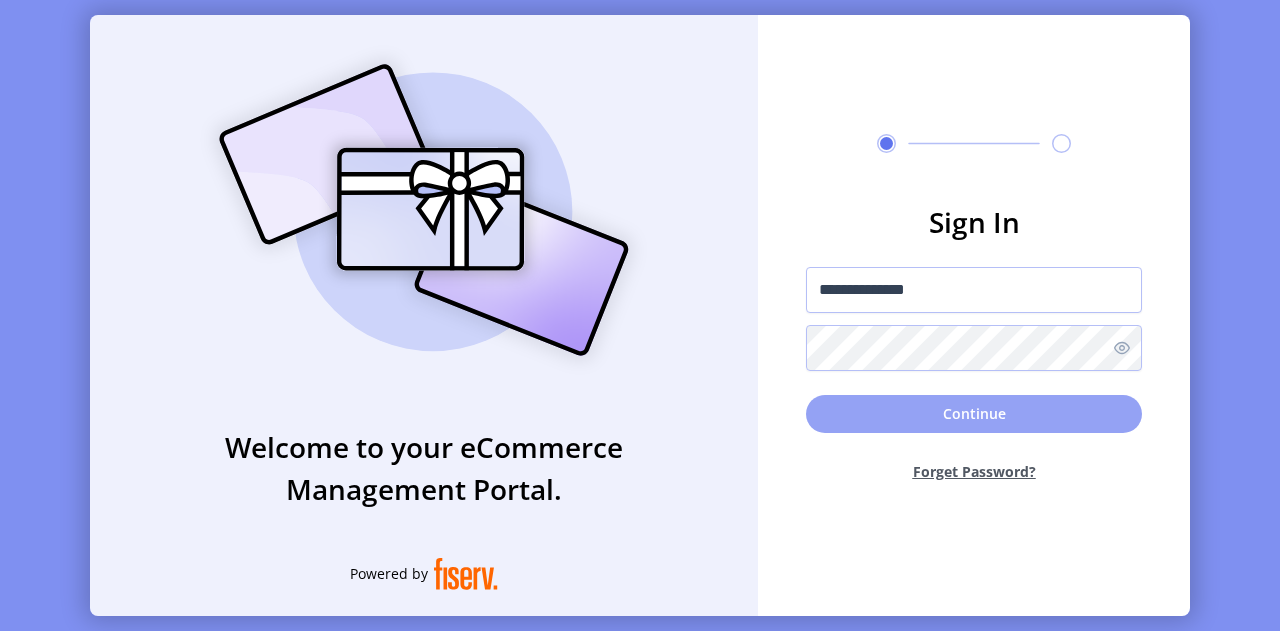 click on "Continue" 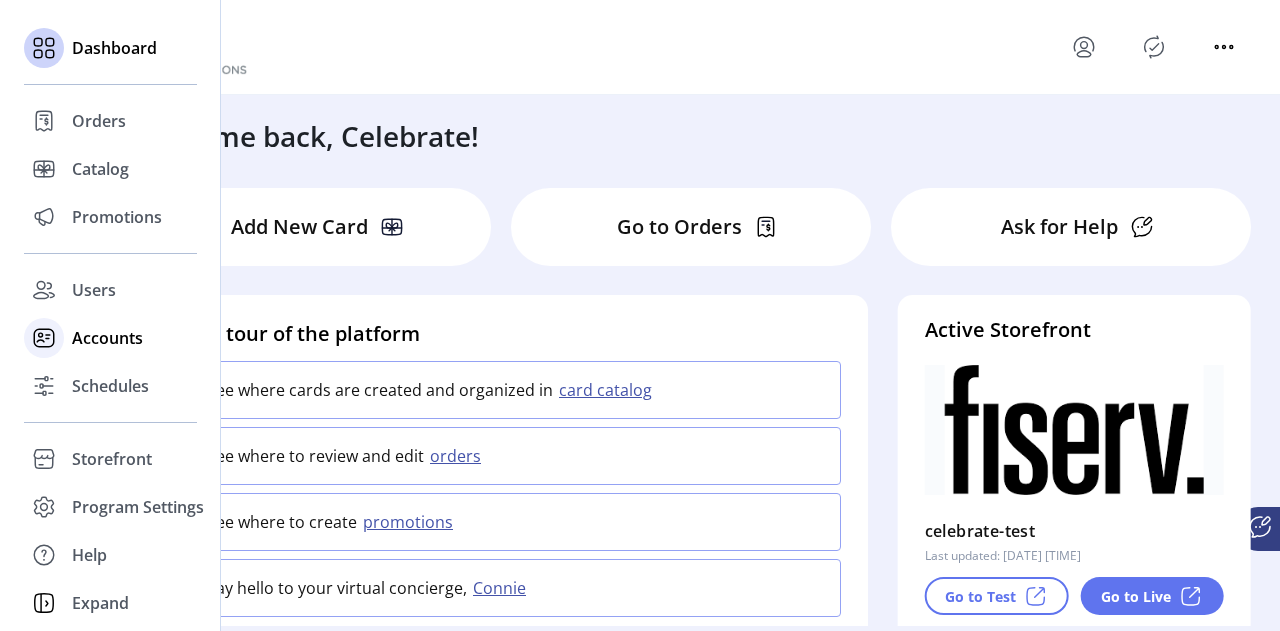 click on "Accounts" 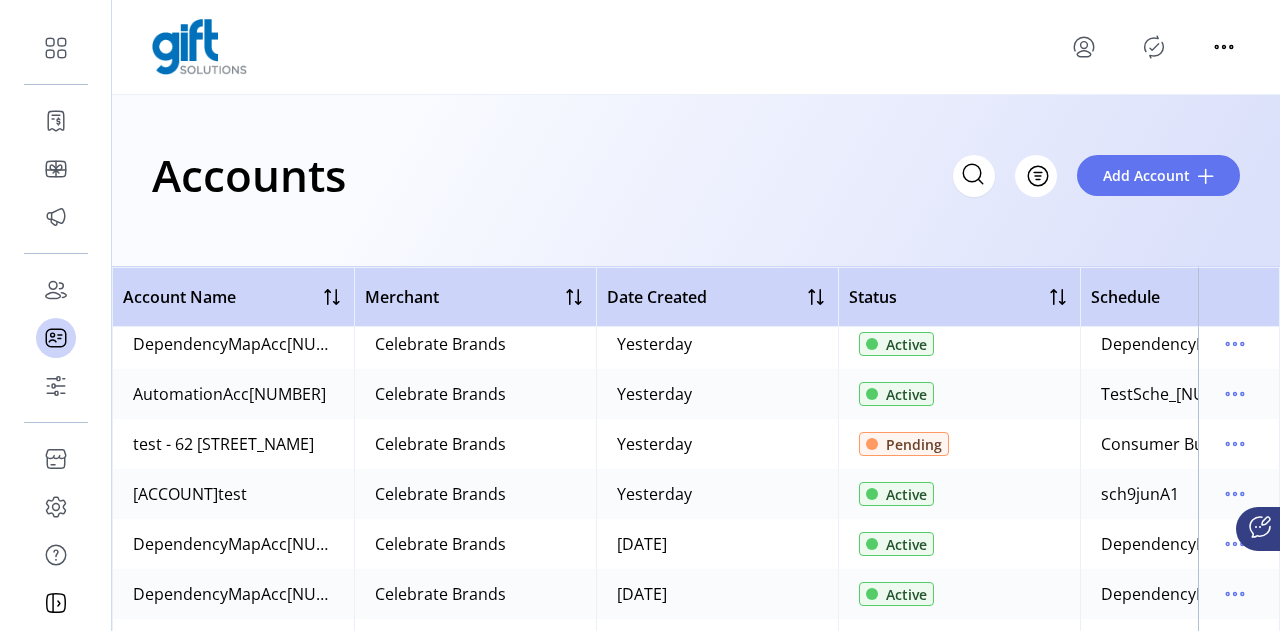 scroll, scrollTop: 148, scrollLeft: 0, axis: vertical 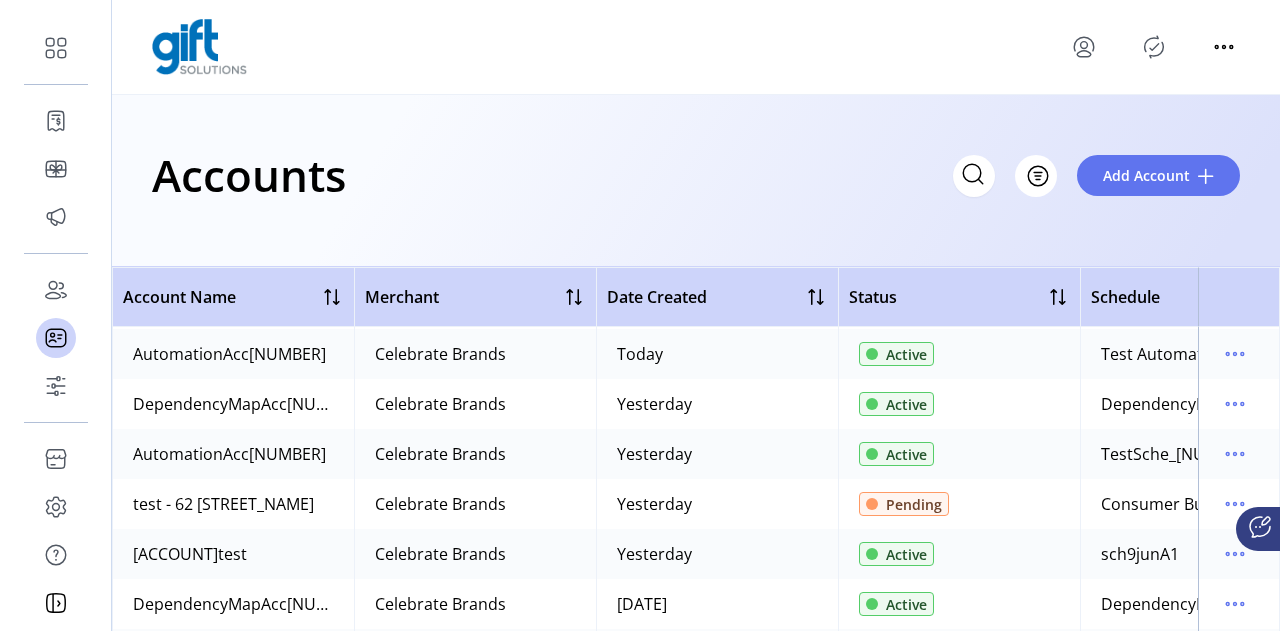 click on "Accounts
Filter Add Account" 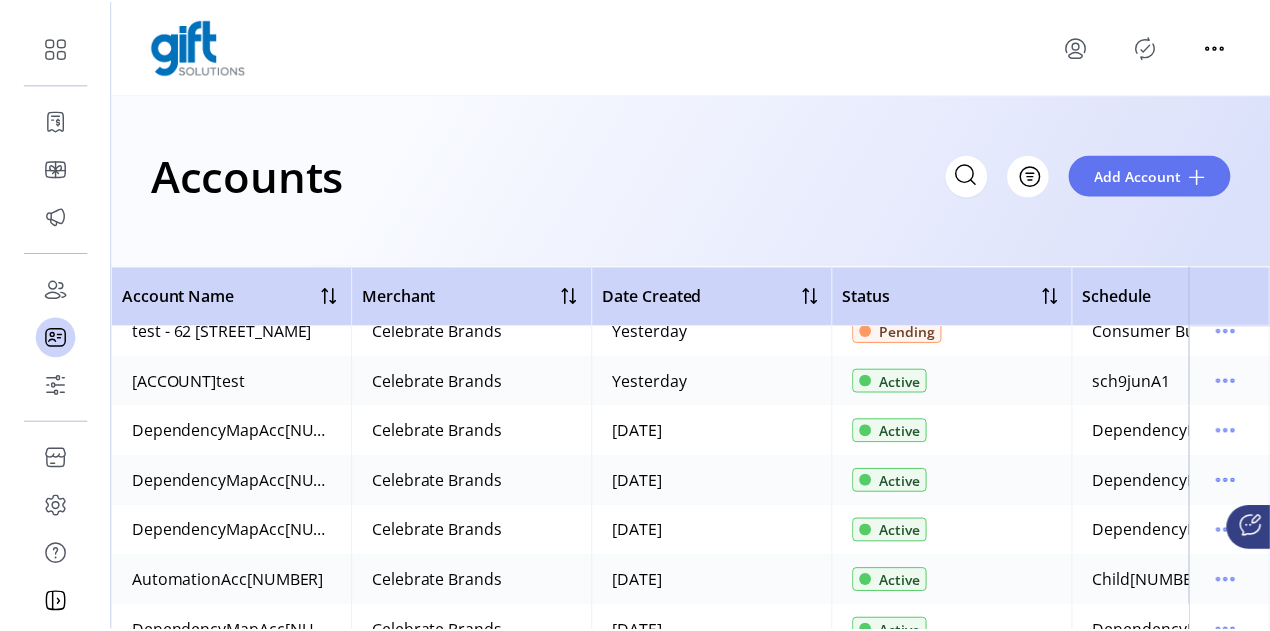 scroll, scrollTop: 323, scrollLeft: 0, axis: vertical 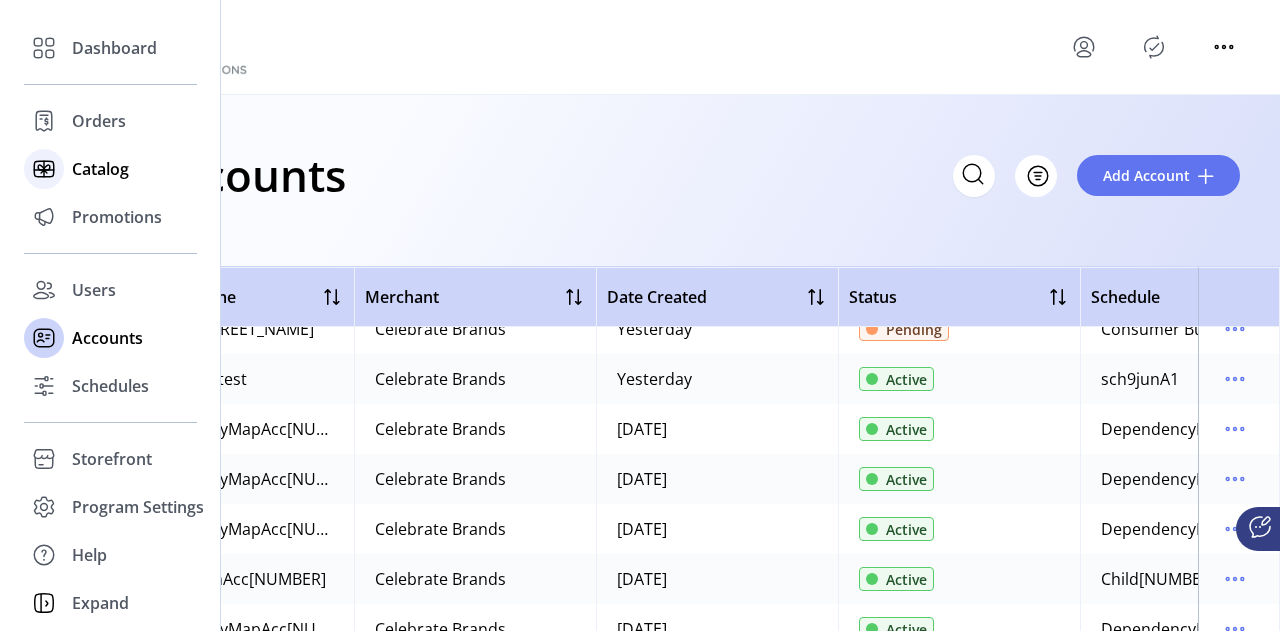 click on "Catalog" 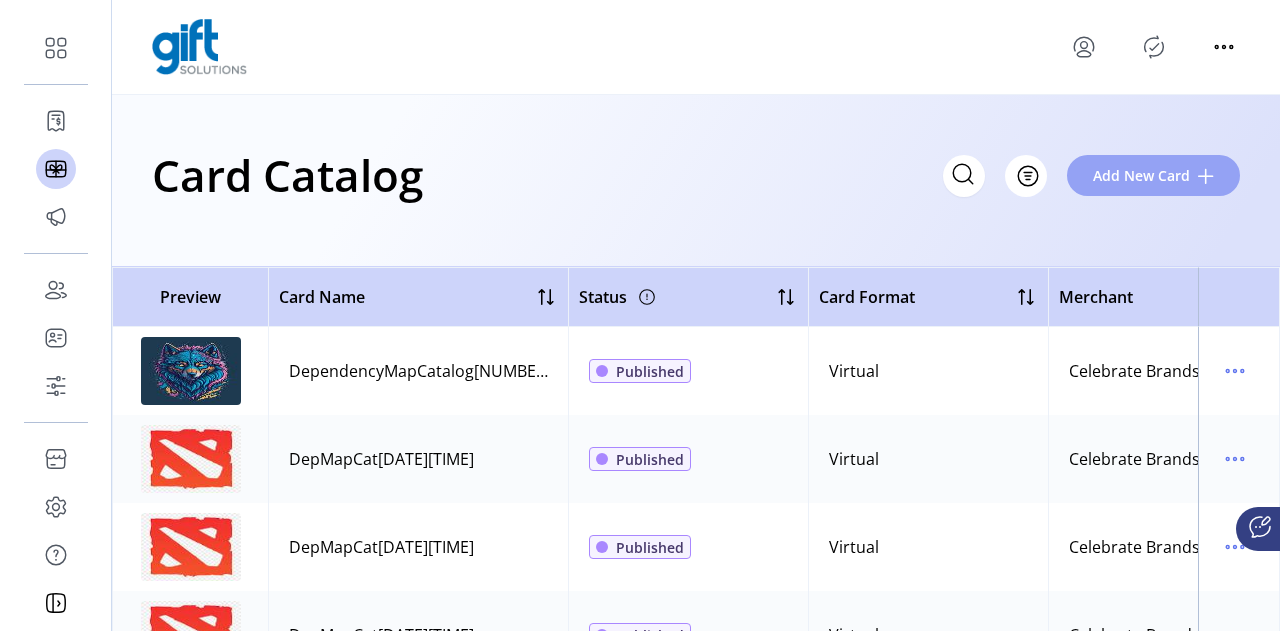 click on "Add New Card" 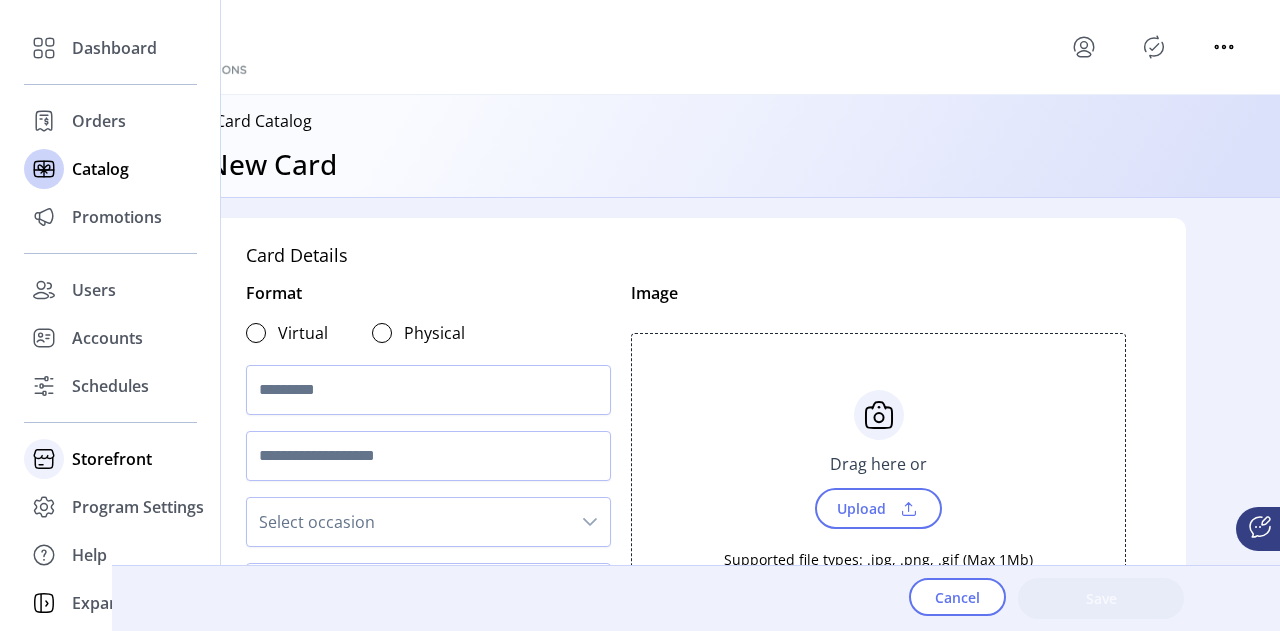 click on "Storefront" 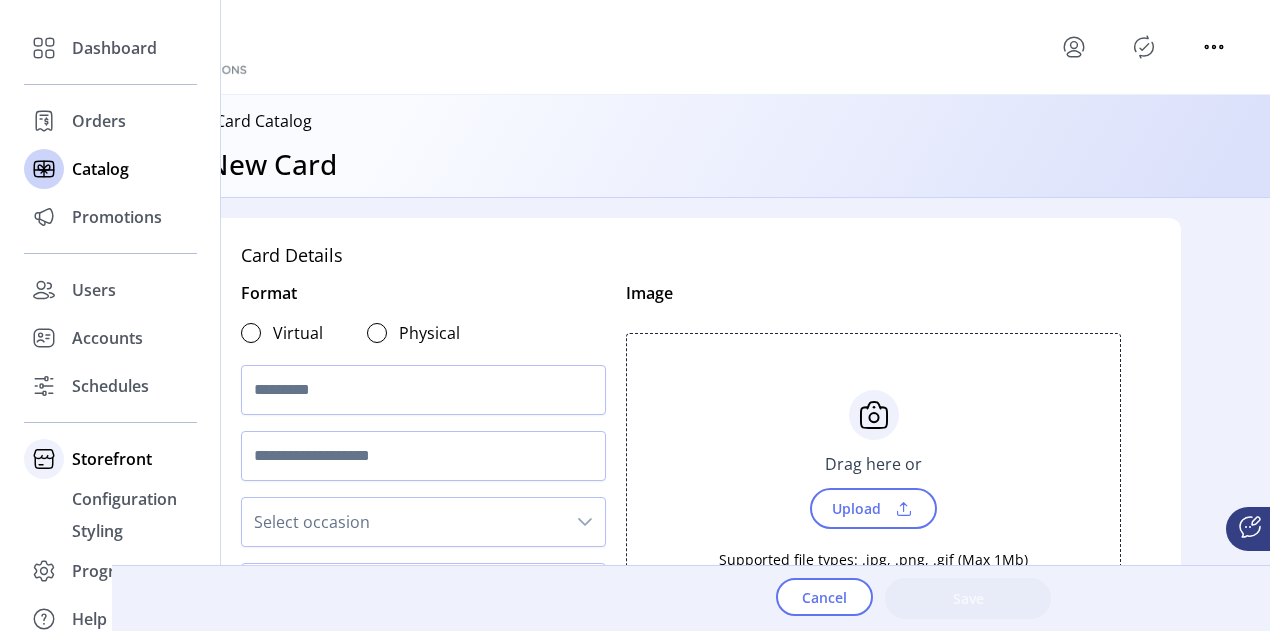 scroll, scrollTop: 60, scrollLeft: 0, axis: vertical 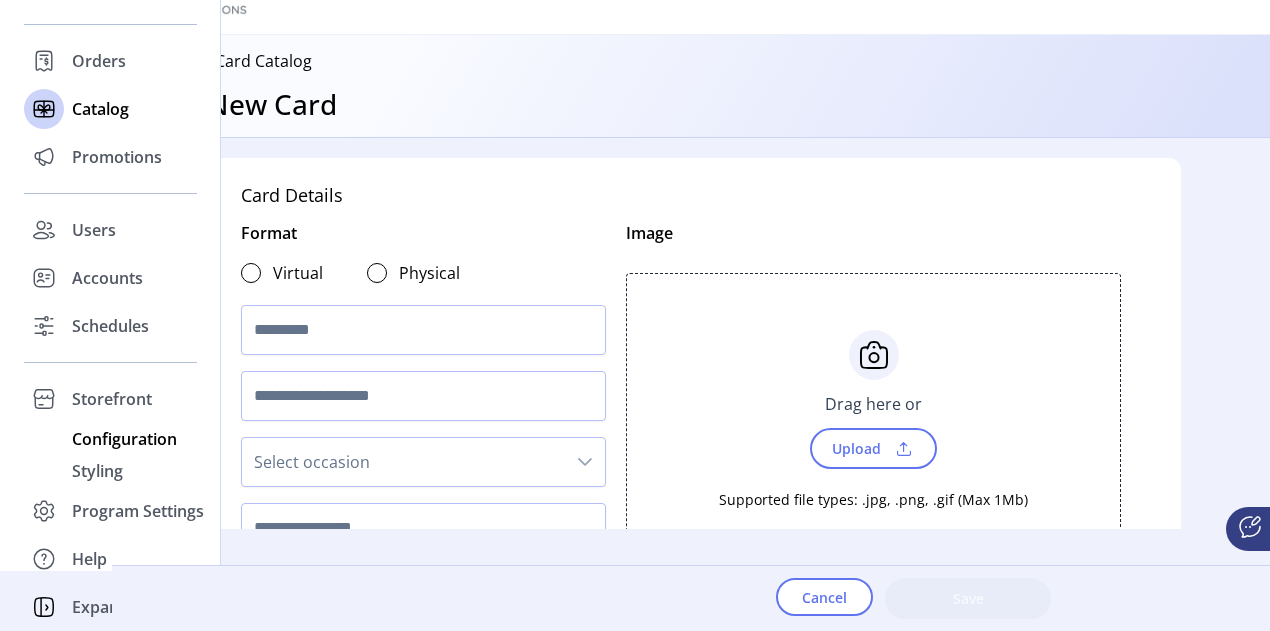 click on "Configuration" 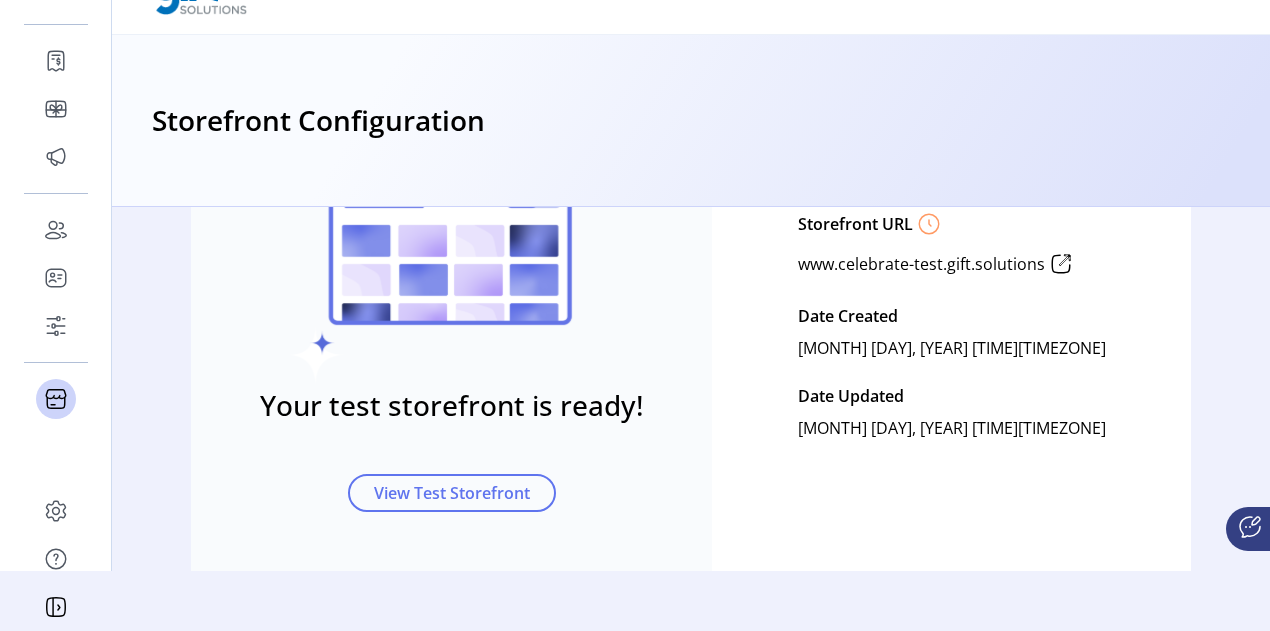 scroll, scrollTop: 108, scrollLeft: 0, axis: vertical 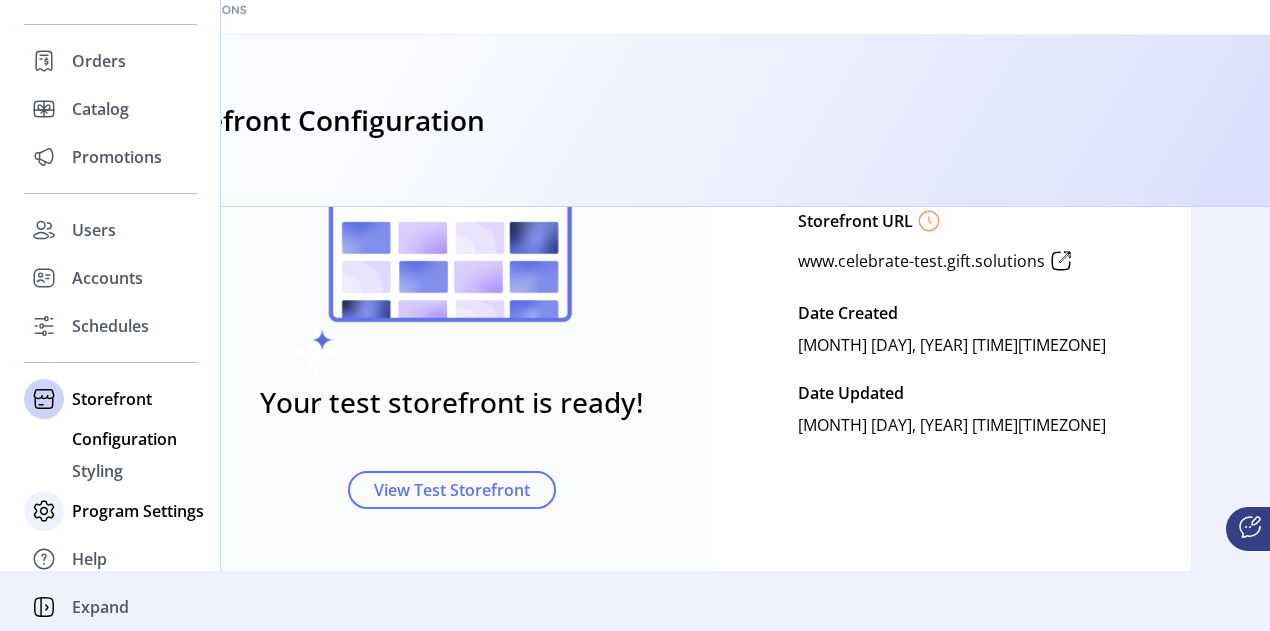 click on "Program Settings" 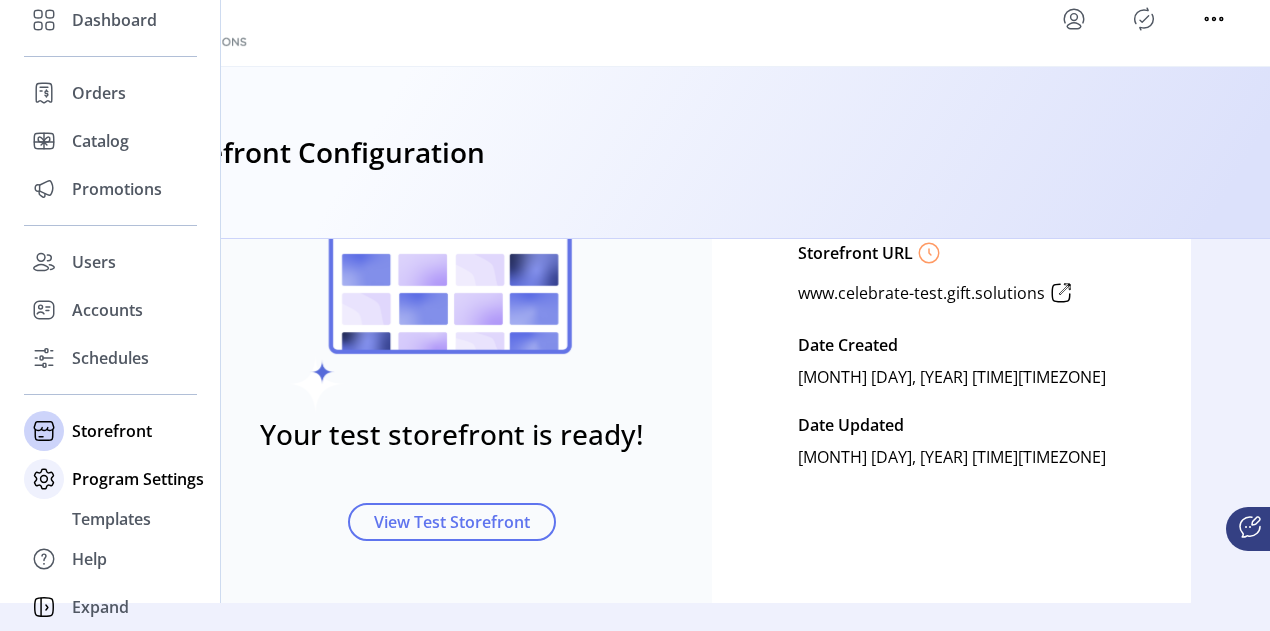 scroll, scrollTop: 28, scrollLeft: 0, axis: vertical 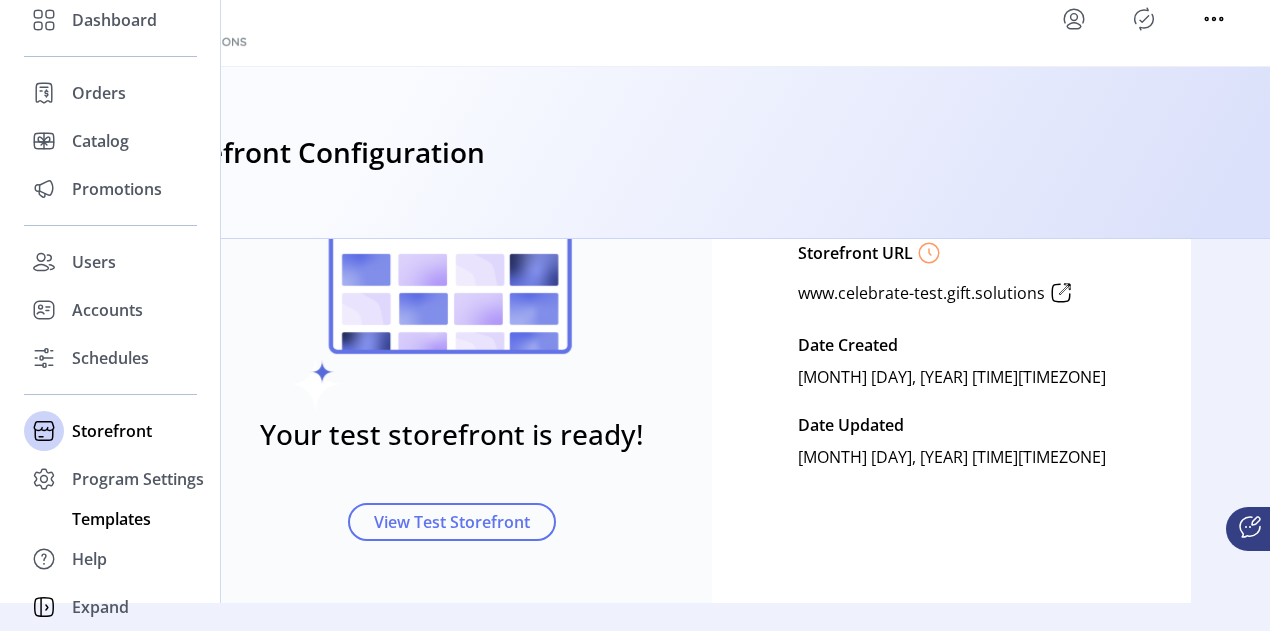 click on "Templates" 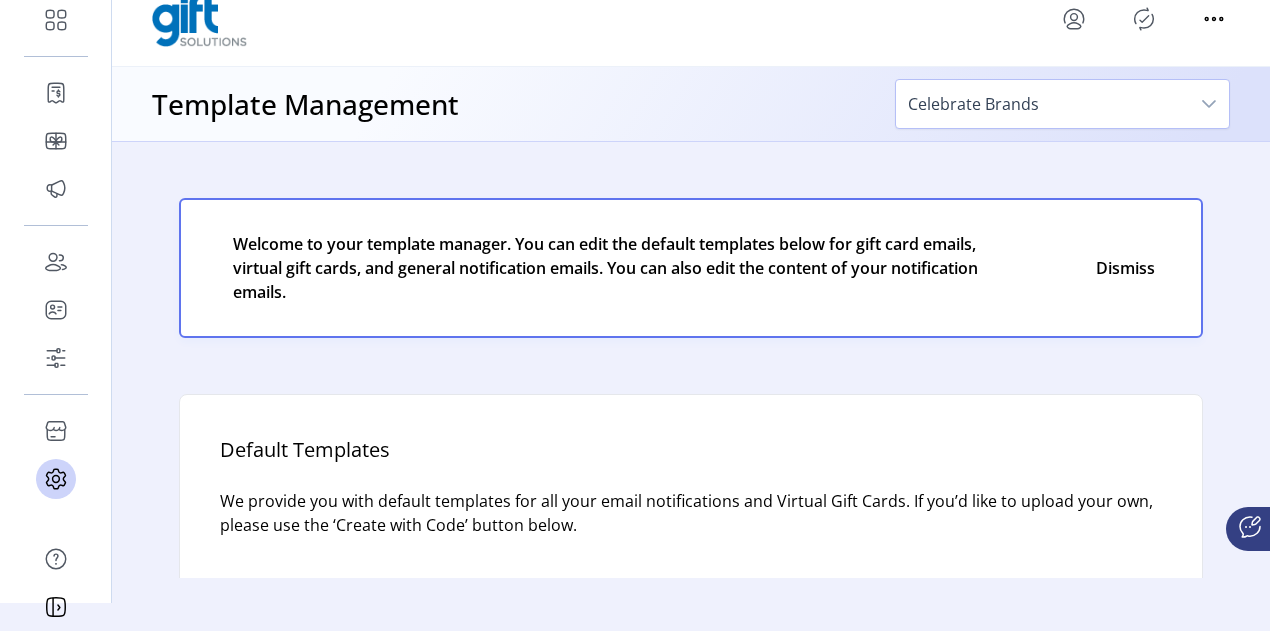 scroll, scrollTop: 0, scrollLeft: 0, axis: both 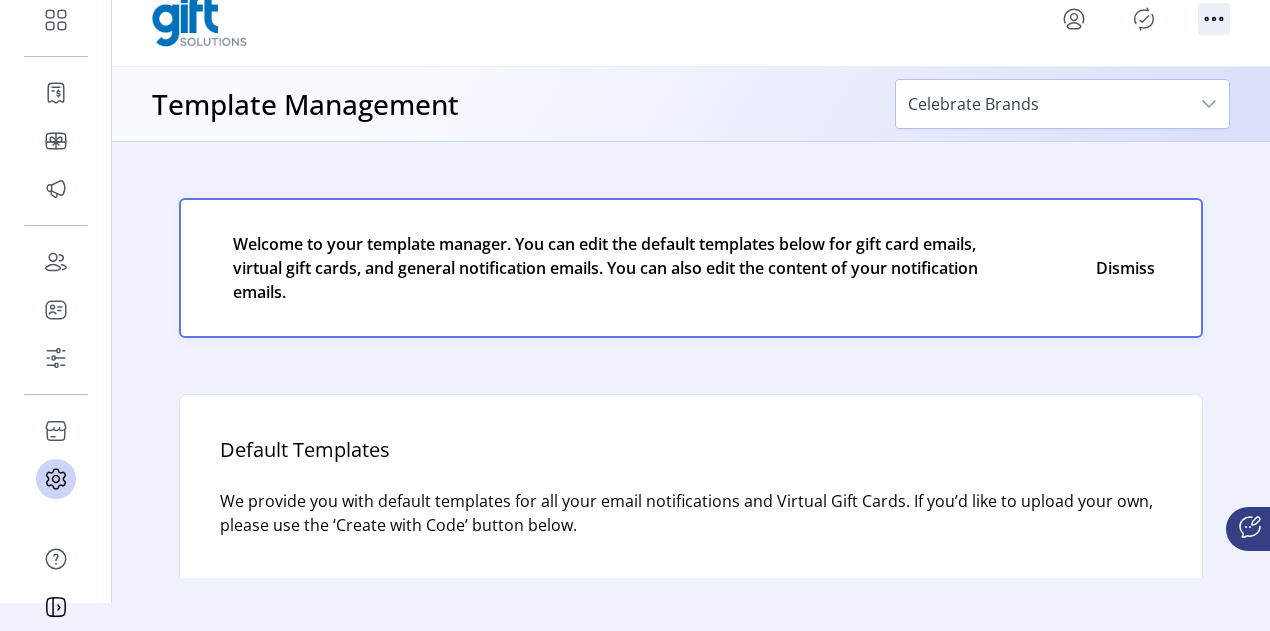 click 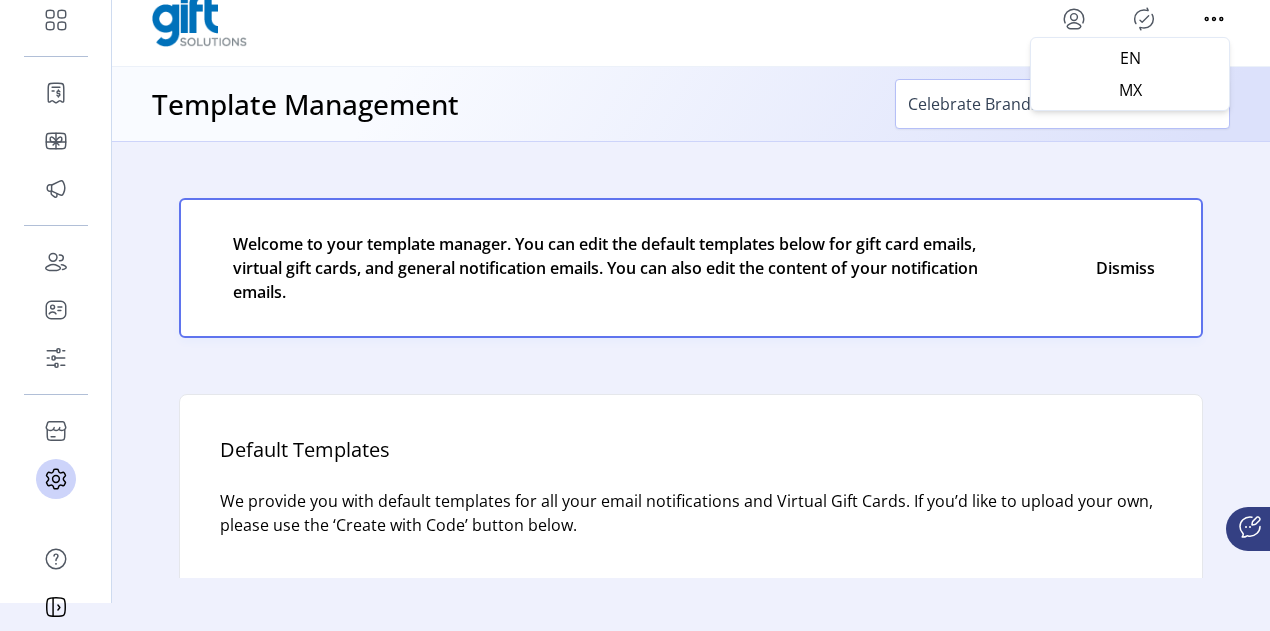 click 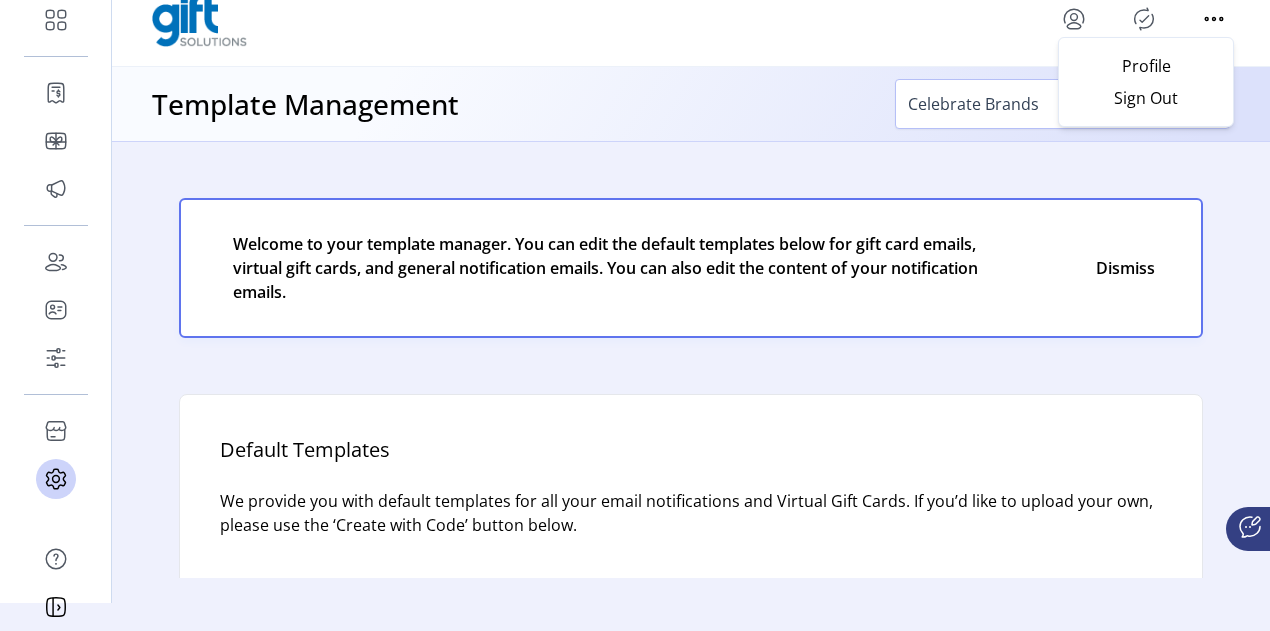 click 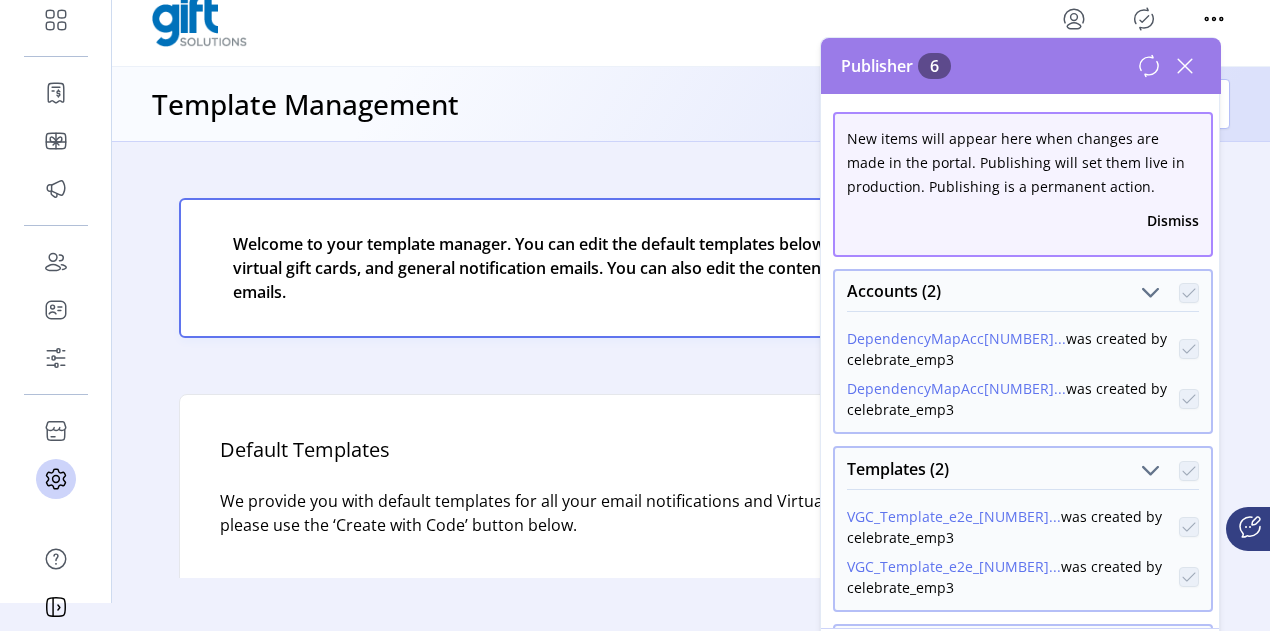 click 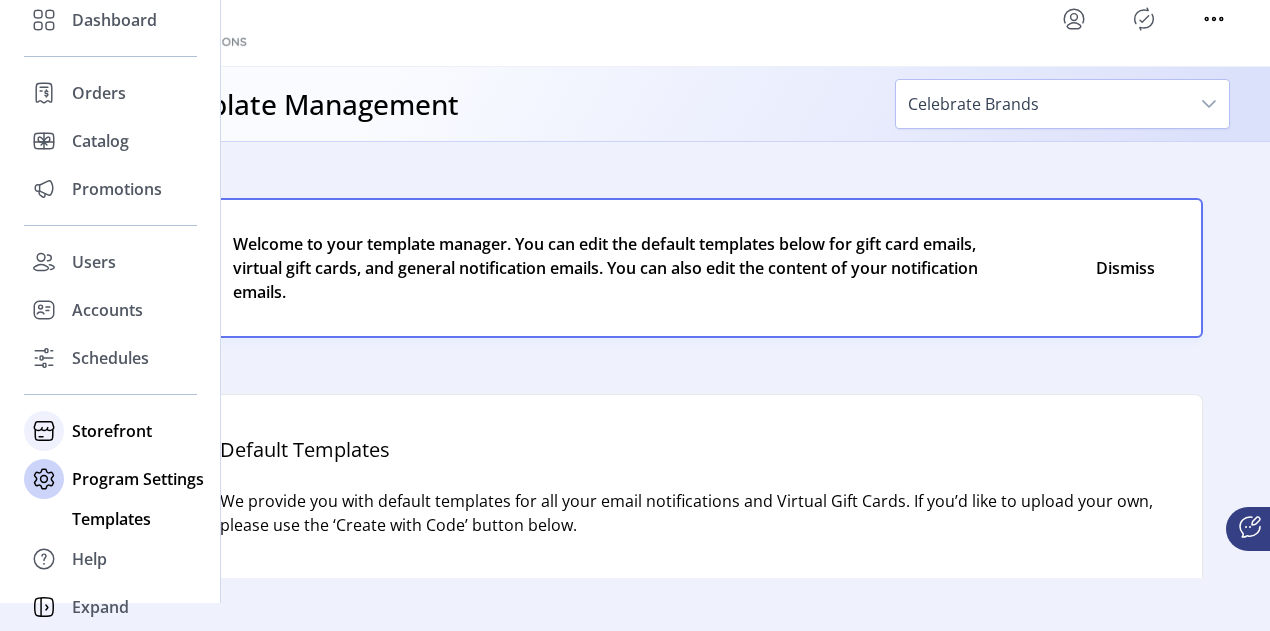 click on "Storefront" 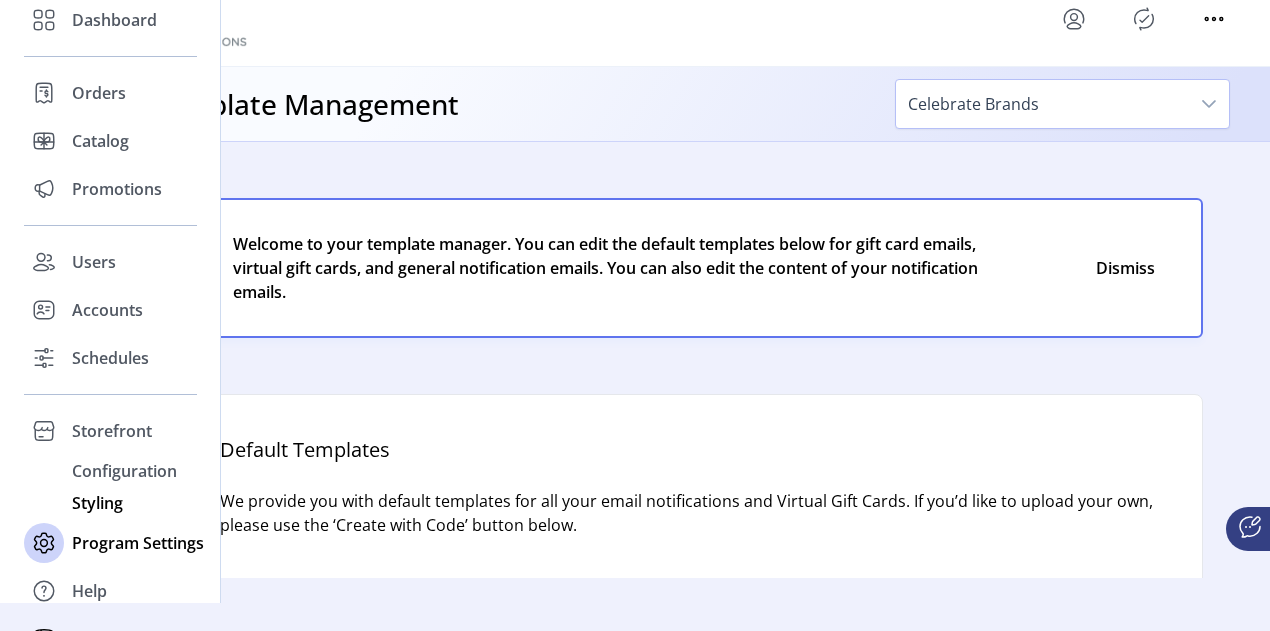 click on "Styling" 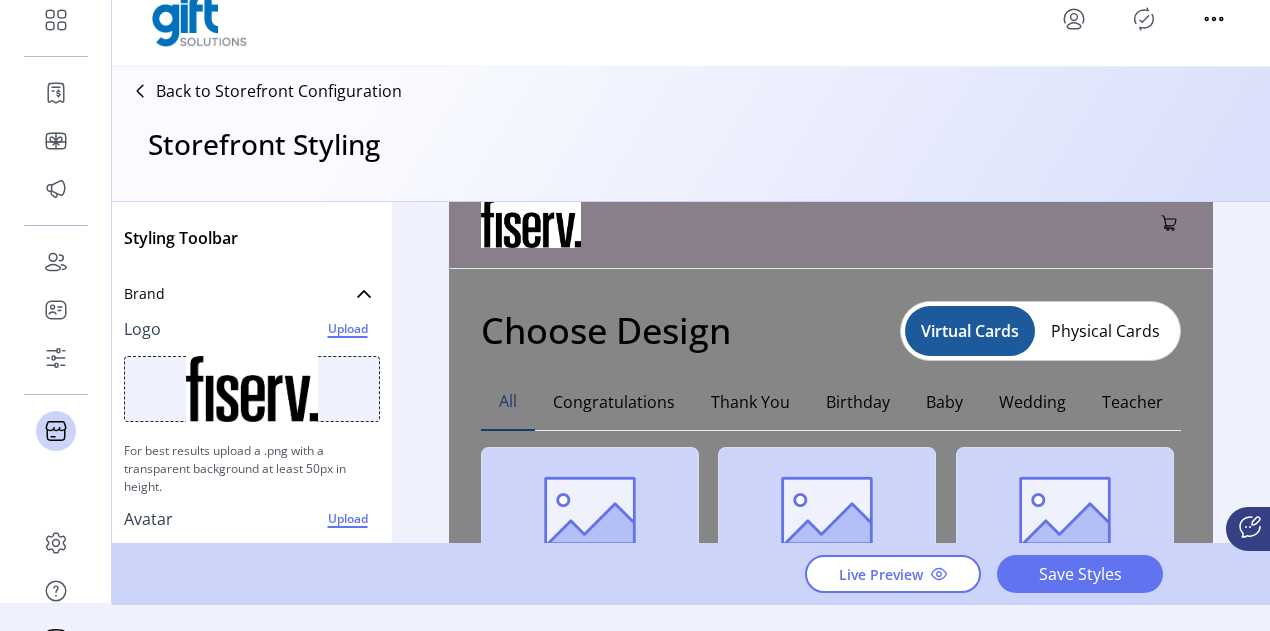 scroll, scrollTop: 1, scrollLeft: 0, axis: vertical 